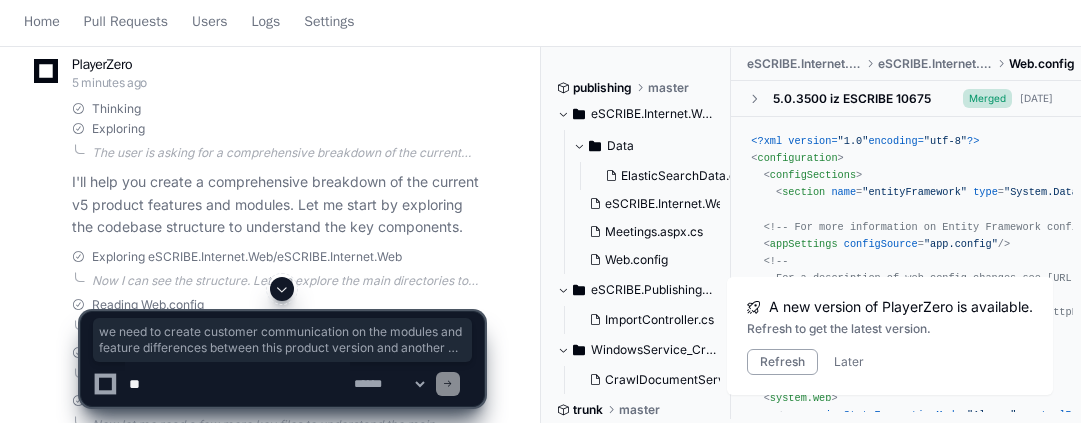 scroll, scrollTop: 0, scrollLeft: 0, axis: both 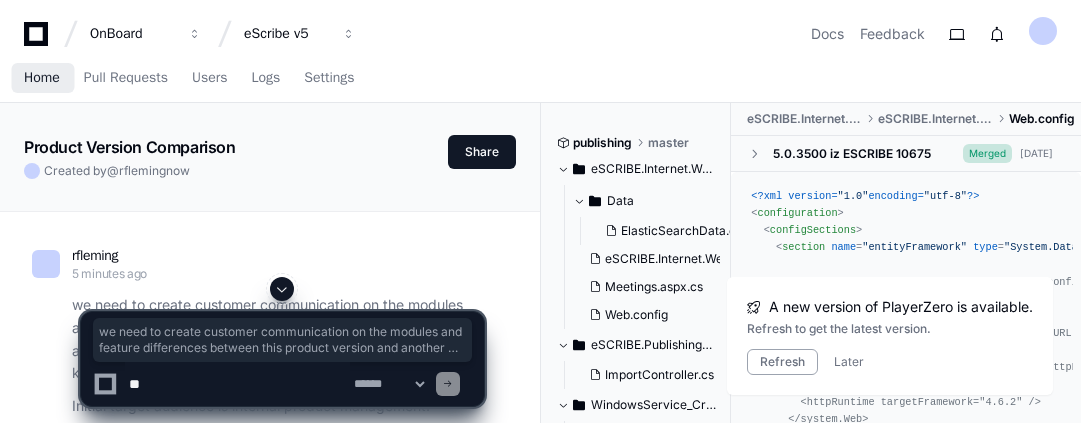 click on "Home" at bounding box center (42, 78) 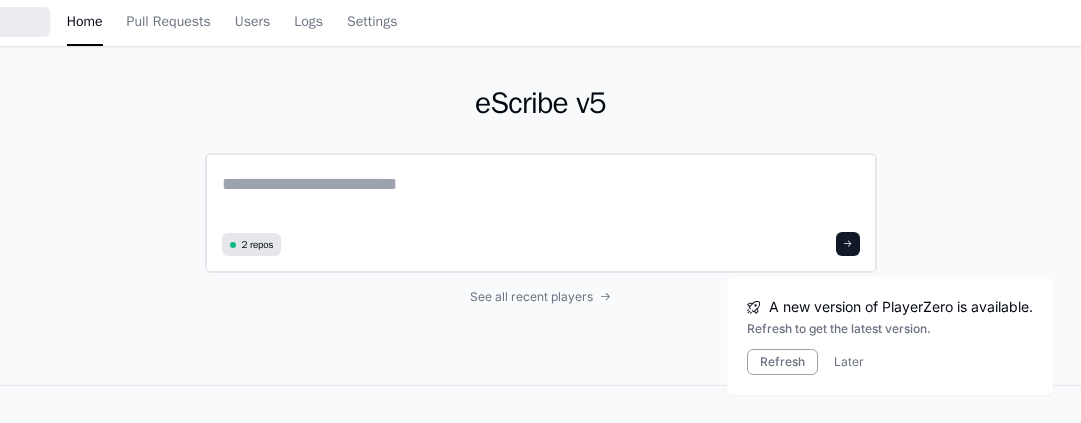 scroll, scrollTop: 79, scrollLeft: 0, axis: vertical 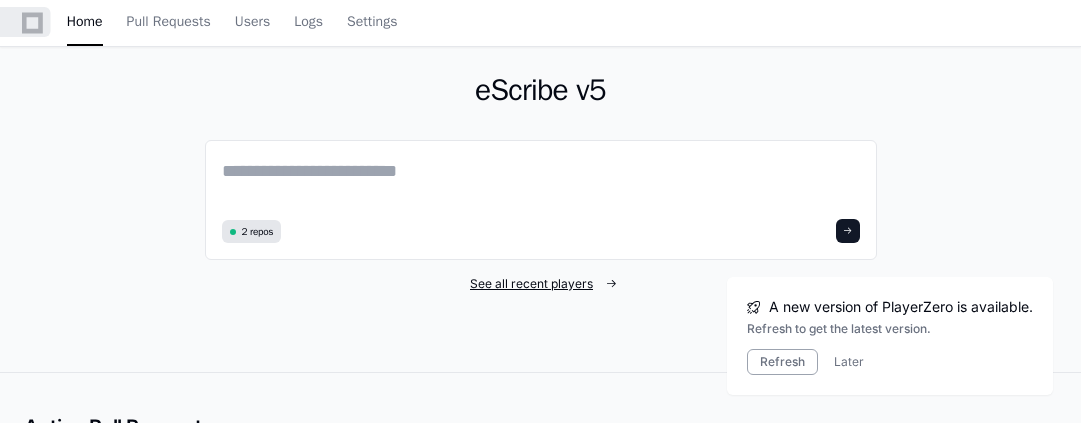click on "See all recent players" 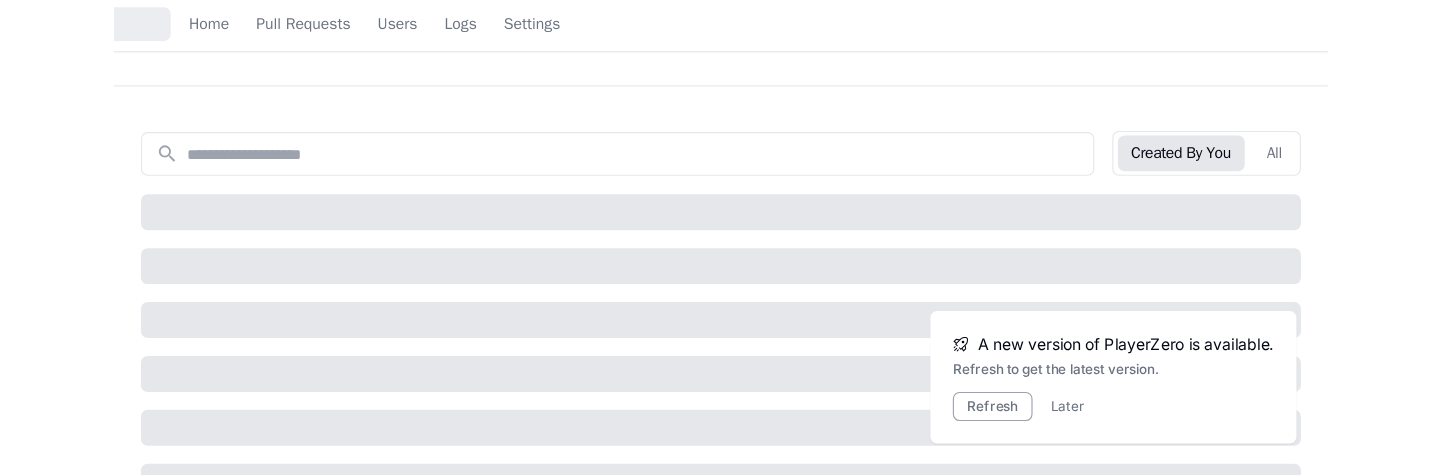 scroll, scrollTop: 224, scrollLeft: 0, axis: vertical 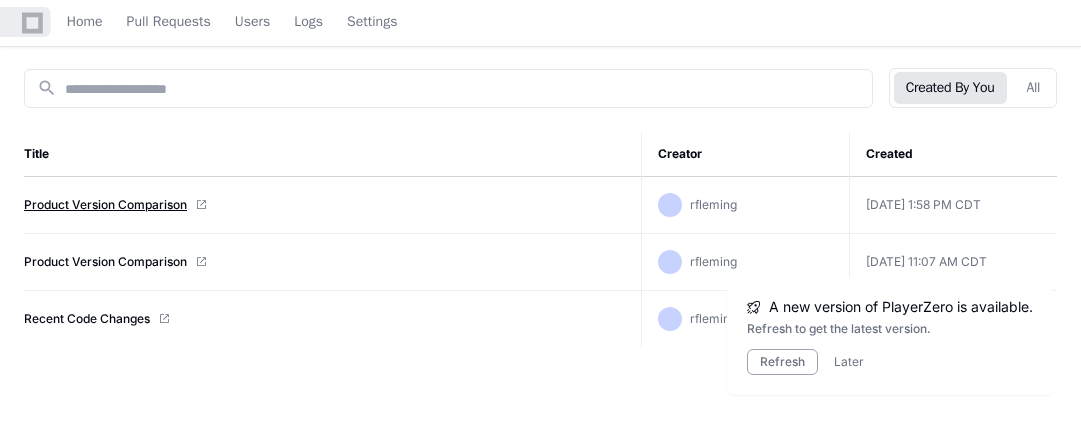 click on "Product Version Comparison" 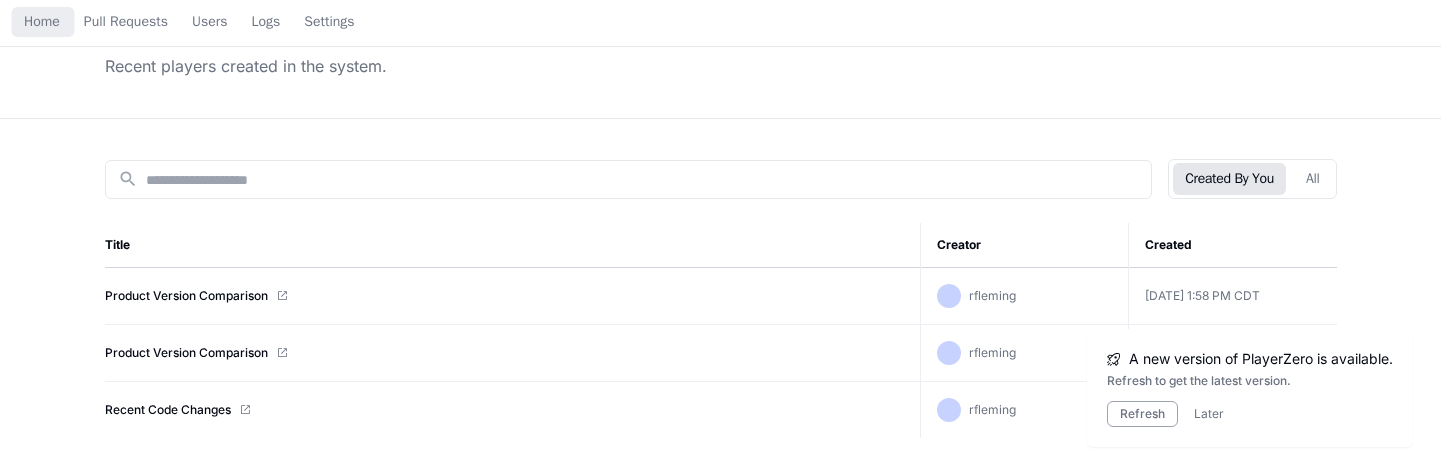 scroll, scrollTop: 0, scrollLeft: 0, axis: both 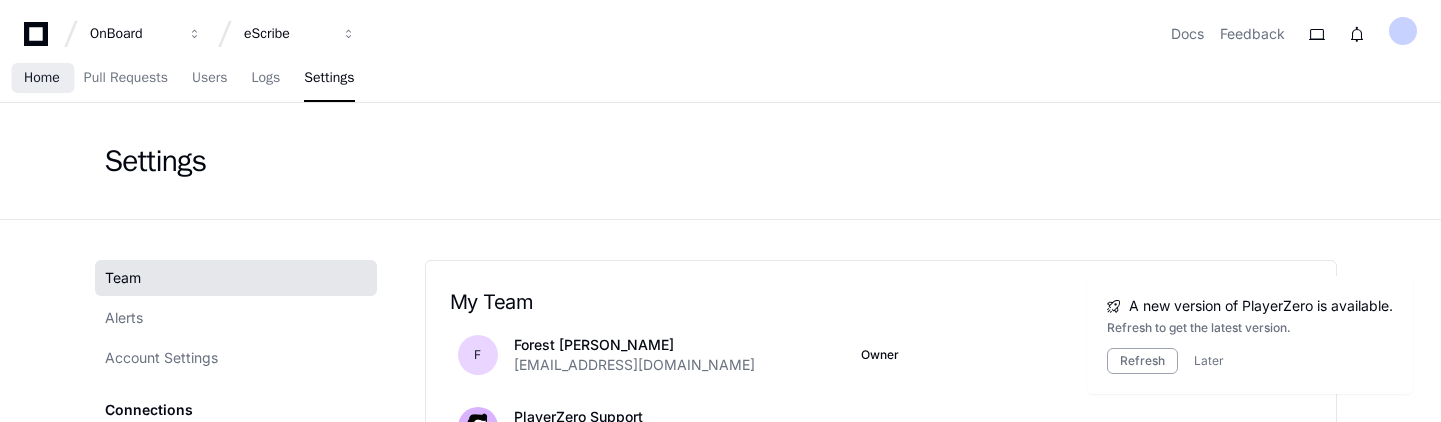click on "Home" at bounding box center (42, 78) 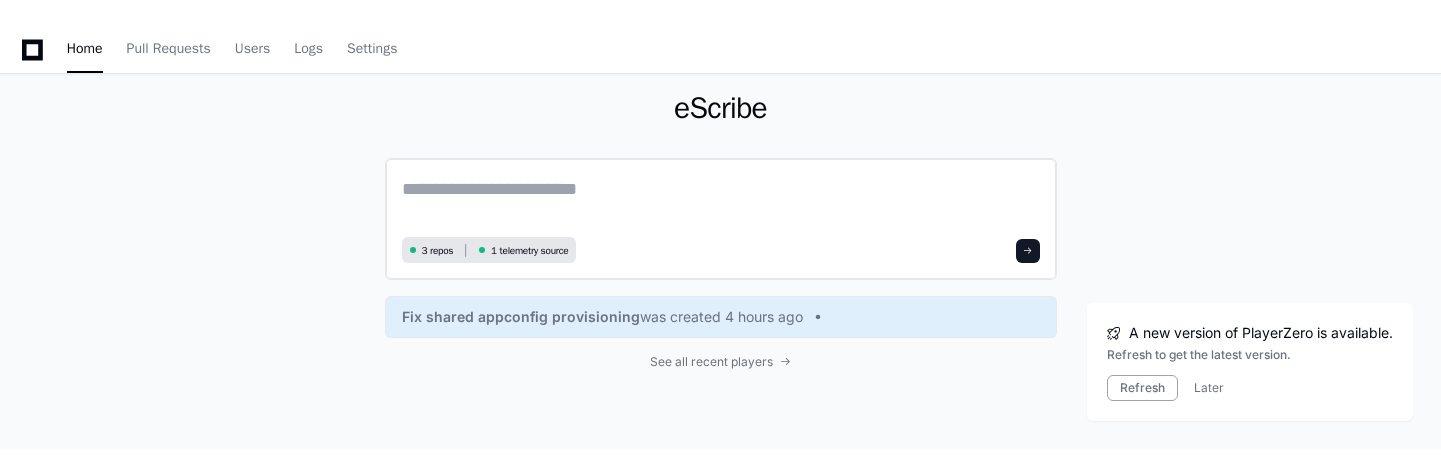 scroll, scrollTop: 92, scrollLeft: 0, axis: vertical 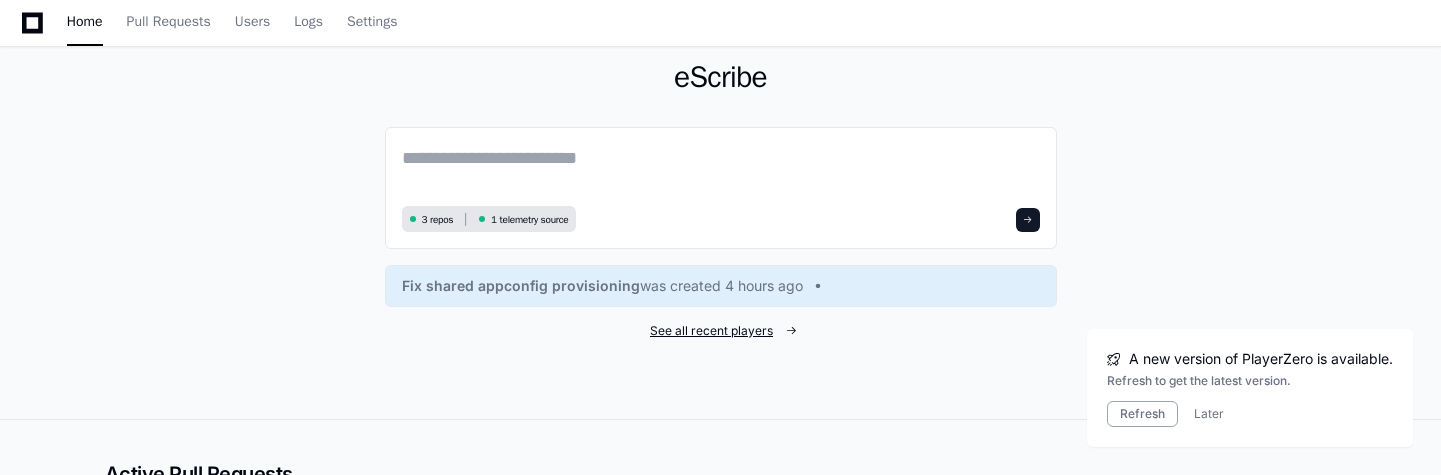 click on "See all recent players" 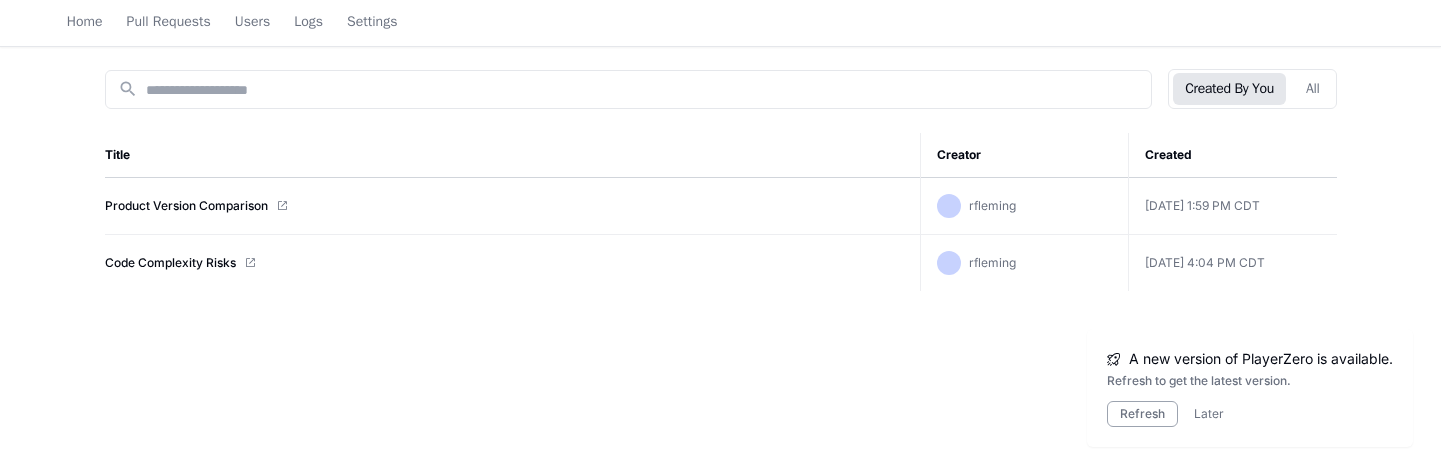 scroll, scrollTop: 230, scrollLeft: 0, axis: vertical 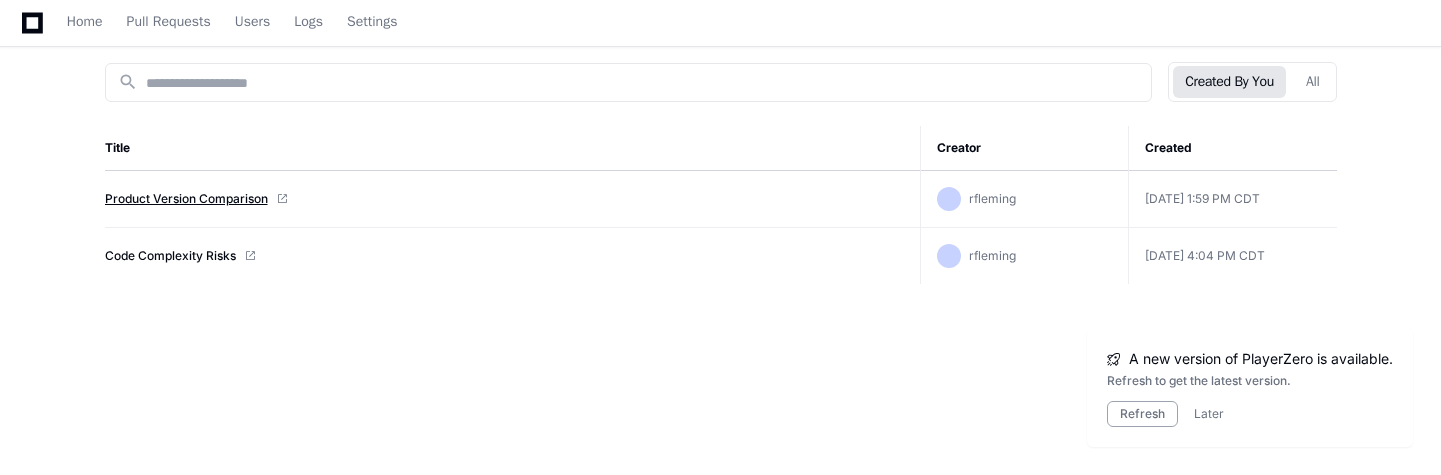 click on "Product Version Comparison" 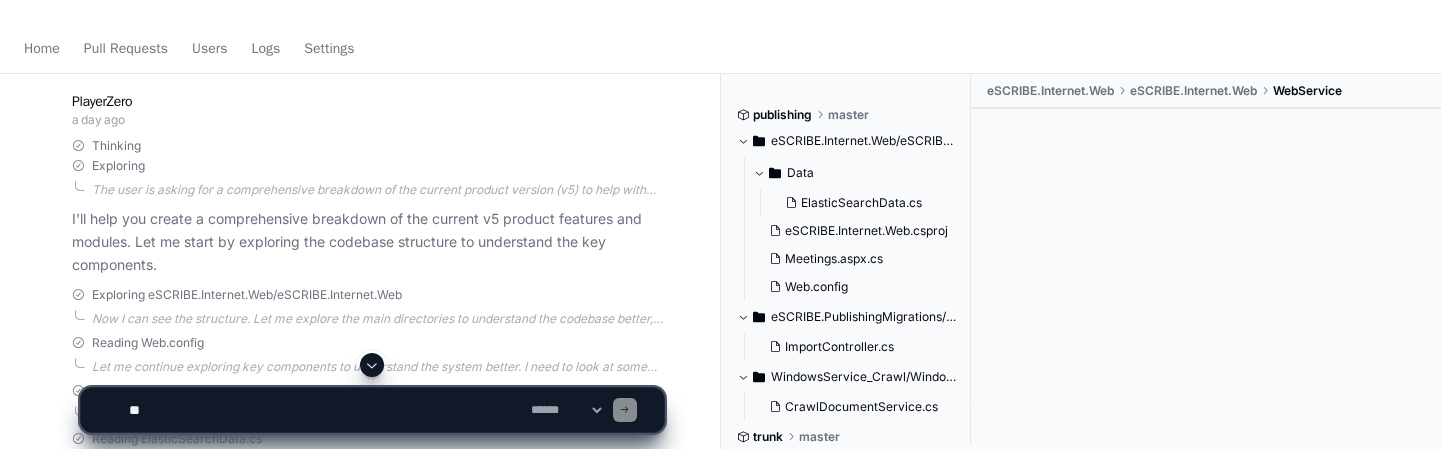 scroll, scrollTop: 0, scrollLeft: 0, axis: both 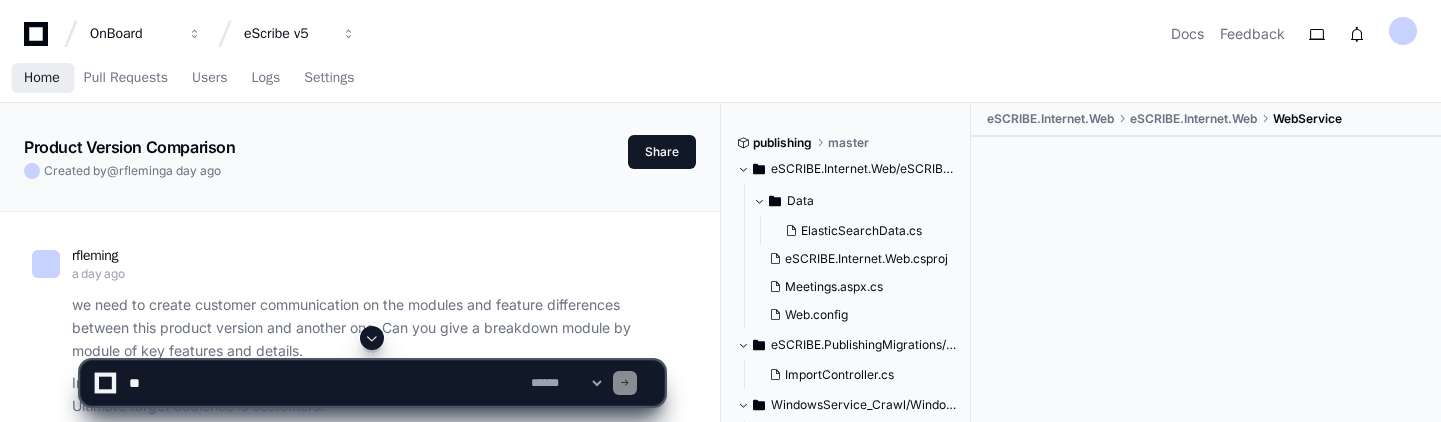 click on "Home" at bounding box center [42, 78] 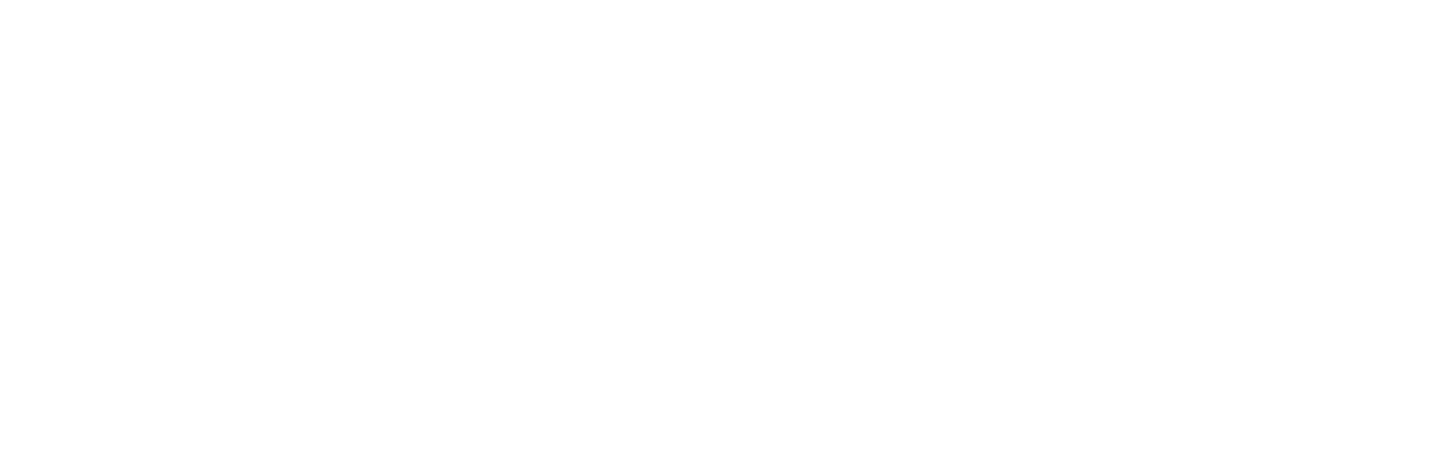 scroll, scrollTop: 0, scrollLeft: 0, axis: both 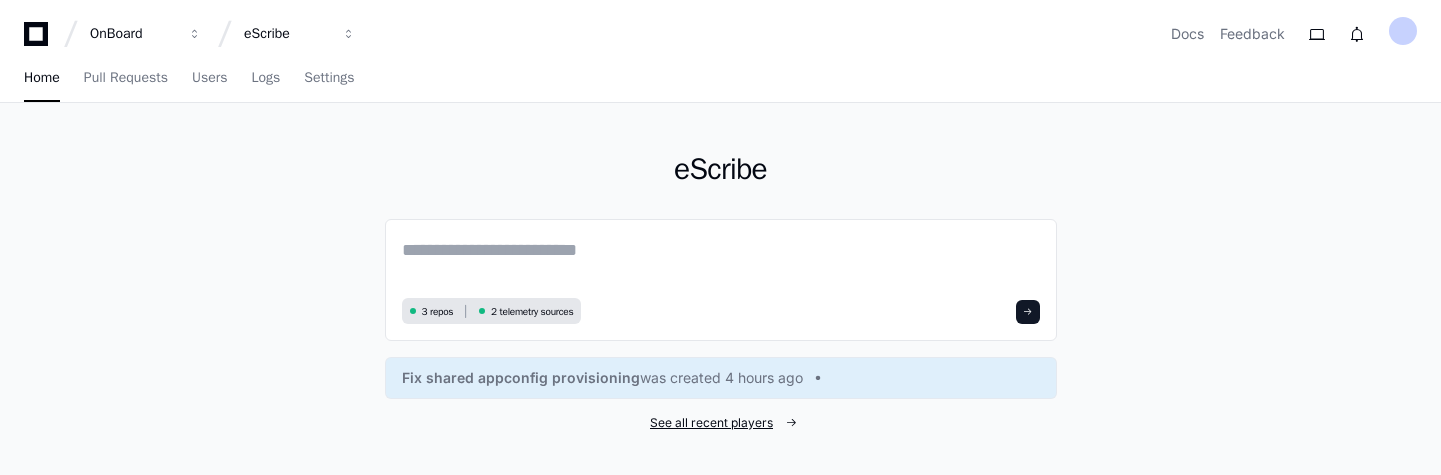 click on "See all recent players" 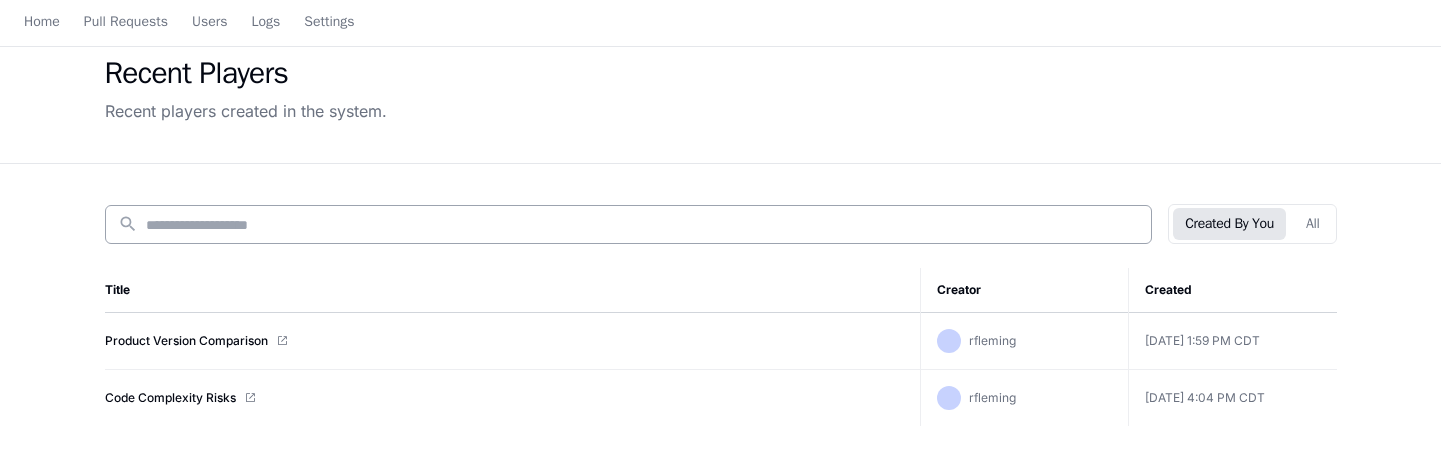 scroll, scrollTop: 140, scrollLeft: 0, axis: vertical 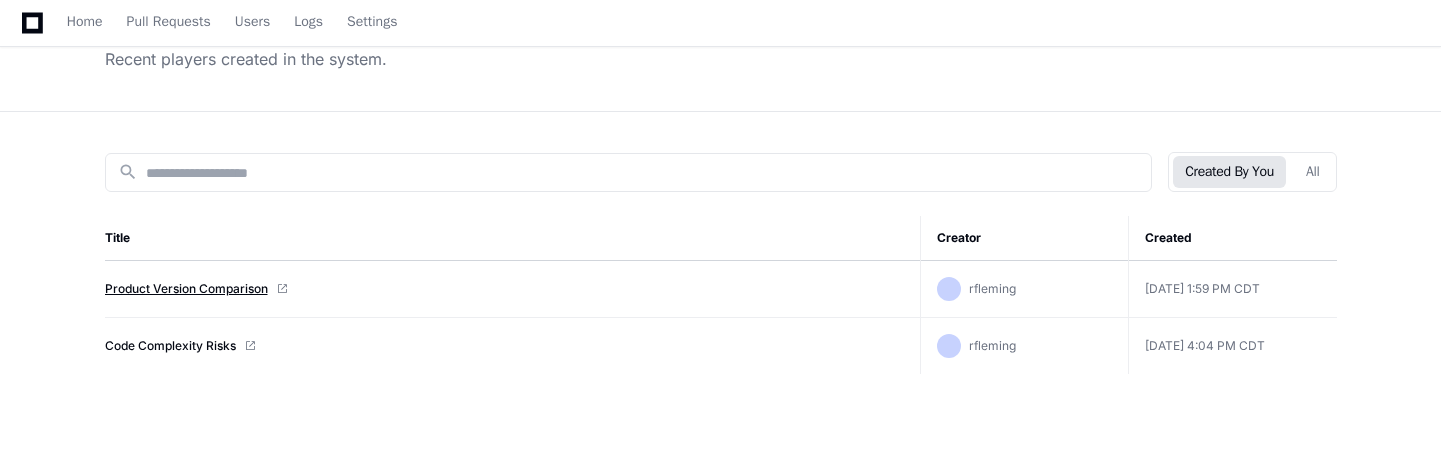 click on "Product Version Comparison" 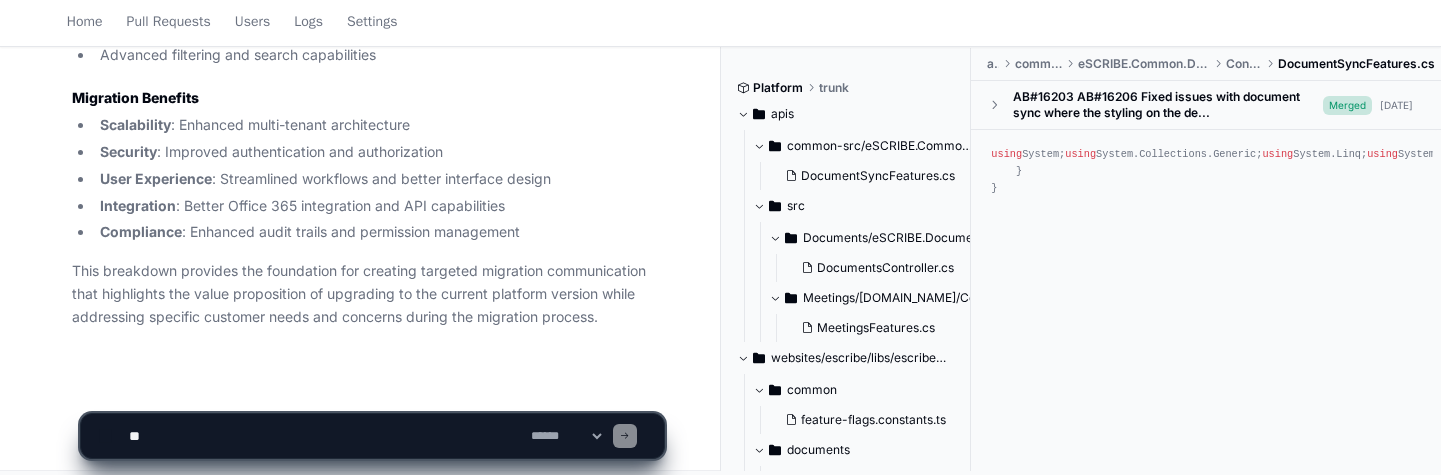 scroll, scrollTop: 6171, scrollLeft: 0, axis: vertical 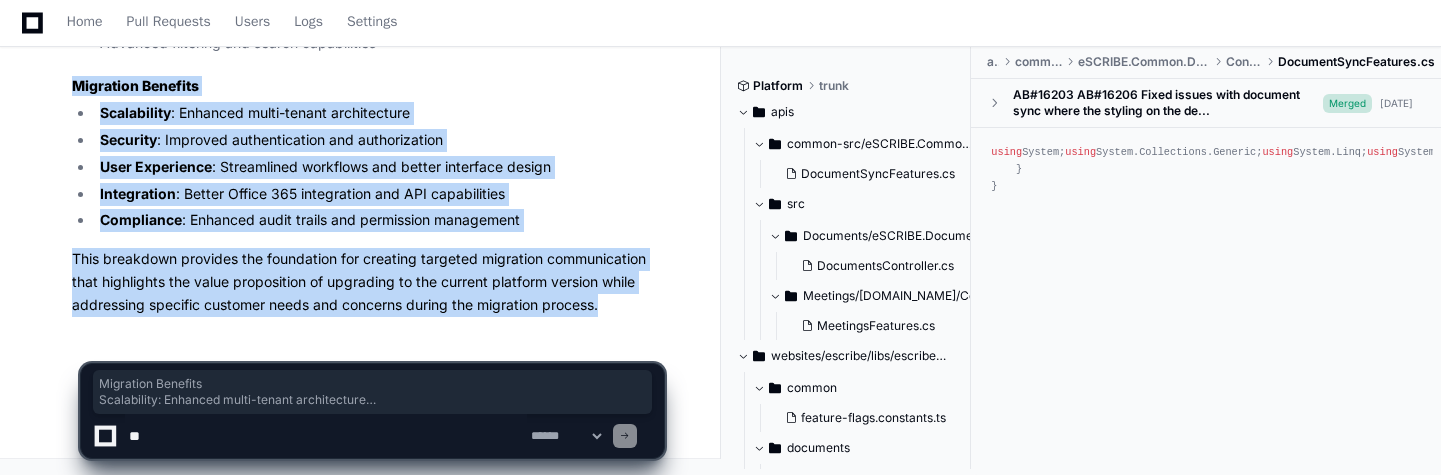 drag, startPoint x: 597, startPoint y: 305, endPoint x: 64, endPoint y: 83, distance: 577.38464 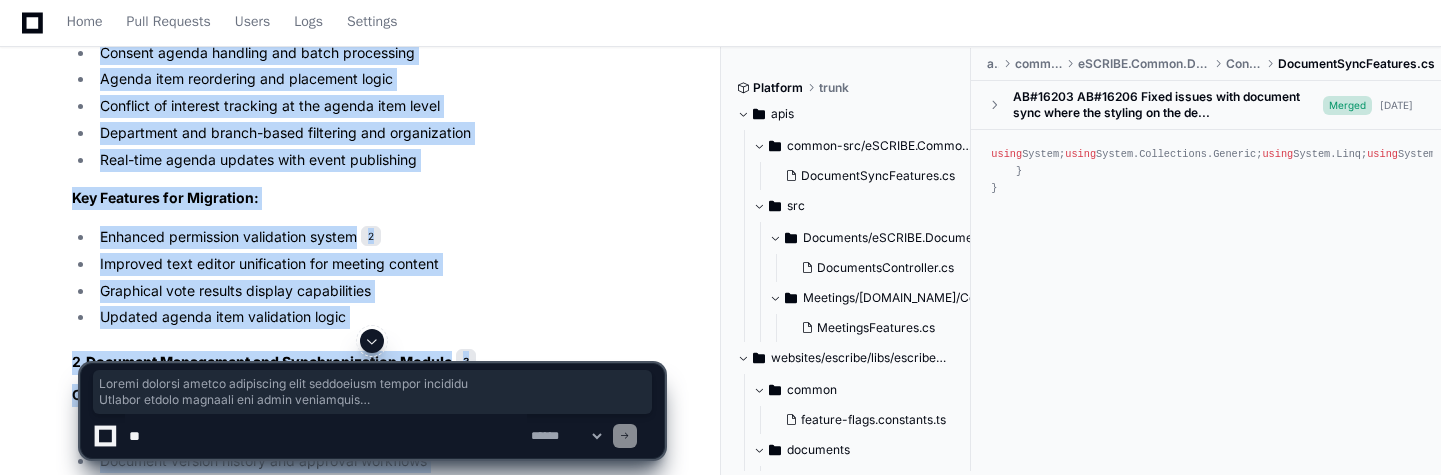 scroll, scrollTop: 1562, scrollLeft: 0, axis: vertical 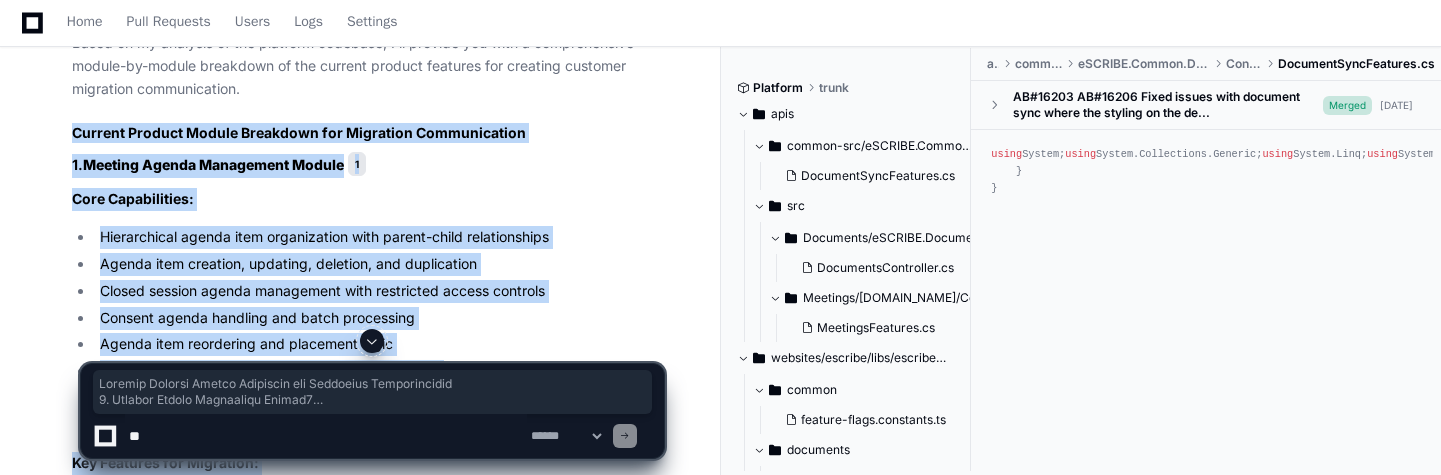 copy on "Current Product Module Breakdown for Migration Communication
1.  Meeting Agenda Management Module 1
Core Capabilities:
Hierarchical agenda item organization with parent-child relationships
Agenda item creation, updating, deletion, and duplication
Closed session agenda management with restricted access controls
Consent agenda handling and batch processing
Agenda item reordering and placement logic
Conflict of interest tracking at the agenda item level
Department and branch-based filtering and organization
Real-time agenda updates with event publishing
Key Features for Migration:
Enhanced permission validation system 2
Improved text editor unification for meeting content
Graphical vote results display capabilities
Updated agenda item validation logic
2.  Document Management and Synchronization Module 3
Core Capabilities:
Complete document lifecycle management (create, read, update, delete, duplicate)
Document version history and approval workflows
Rich text content syn..." 